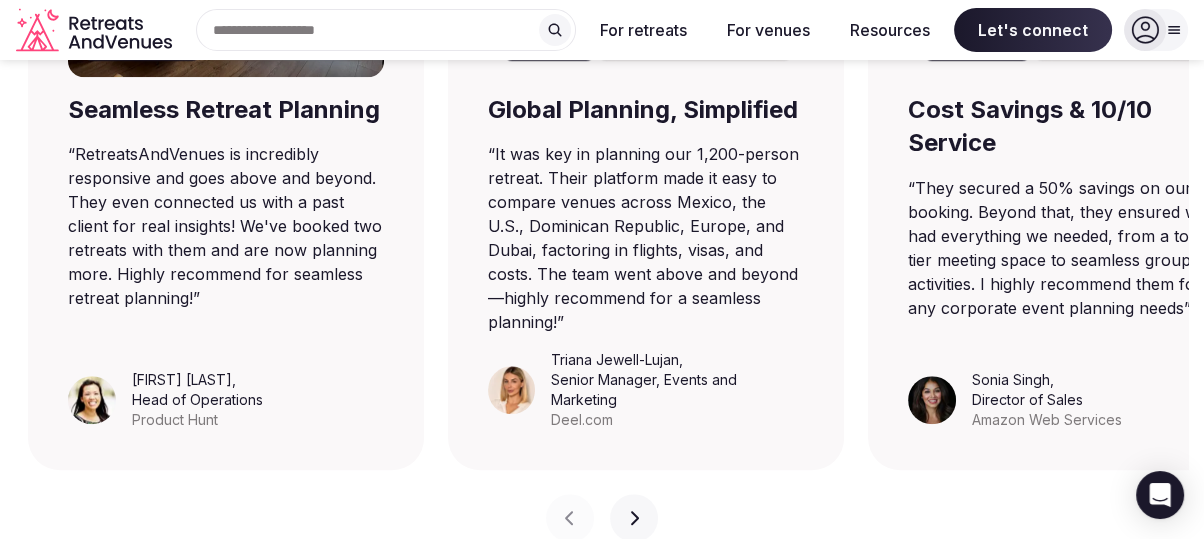 scroll, scrollTop: 1578, scrollLeft: 0, axis: vertical 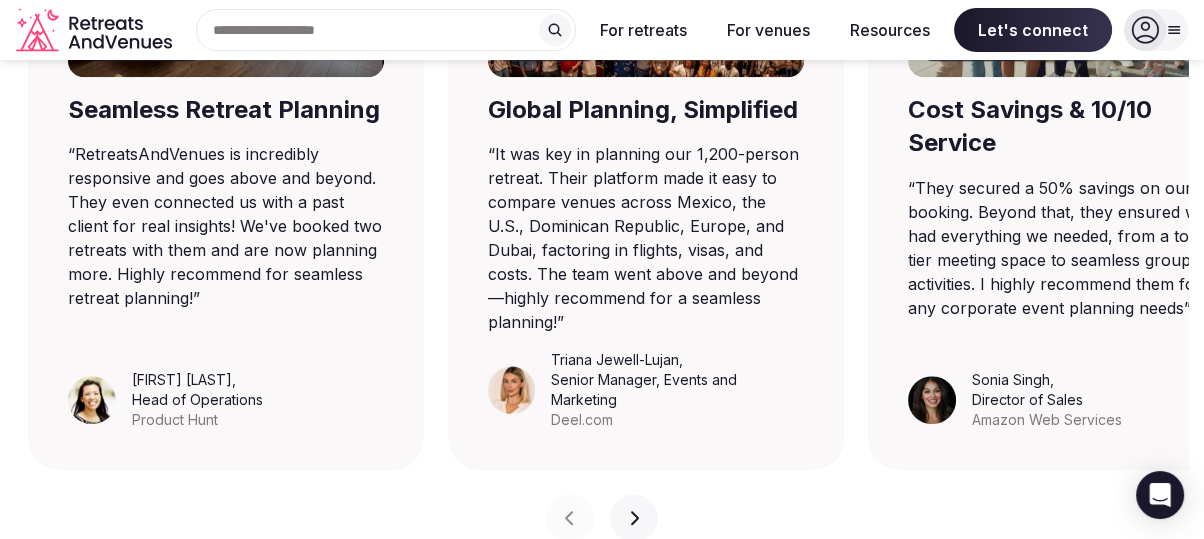 click 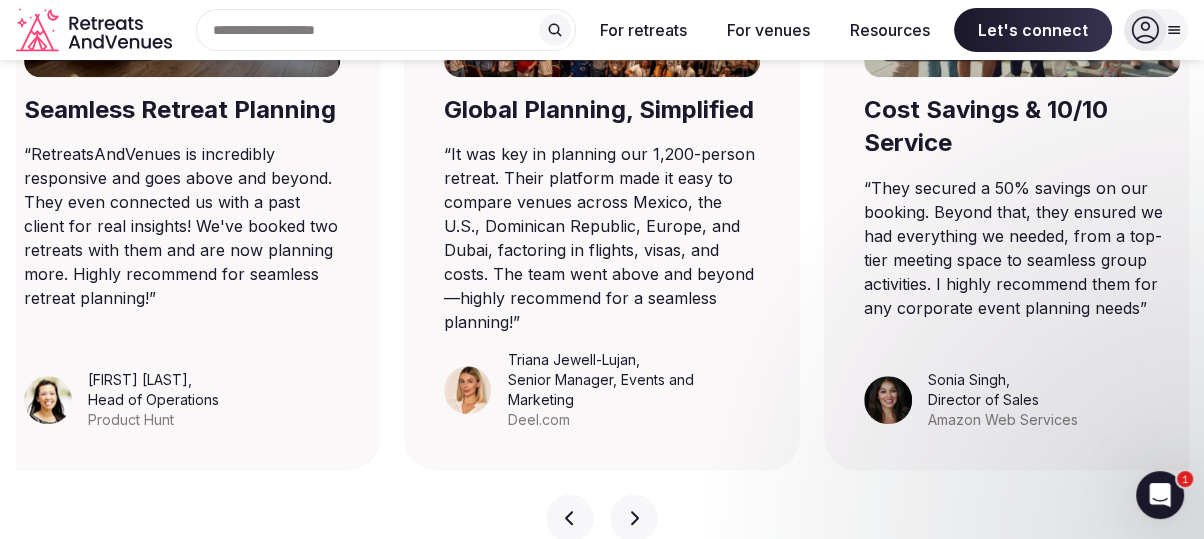 click 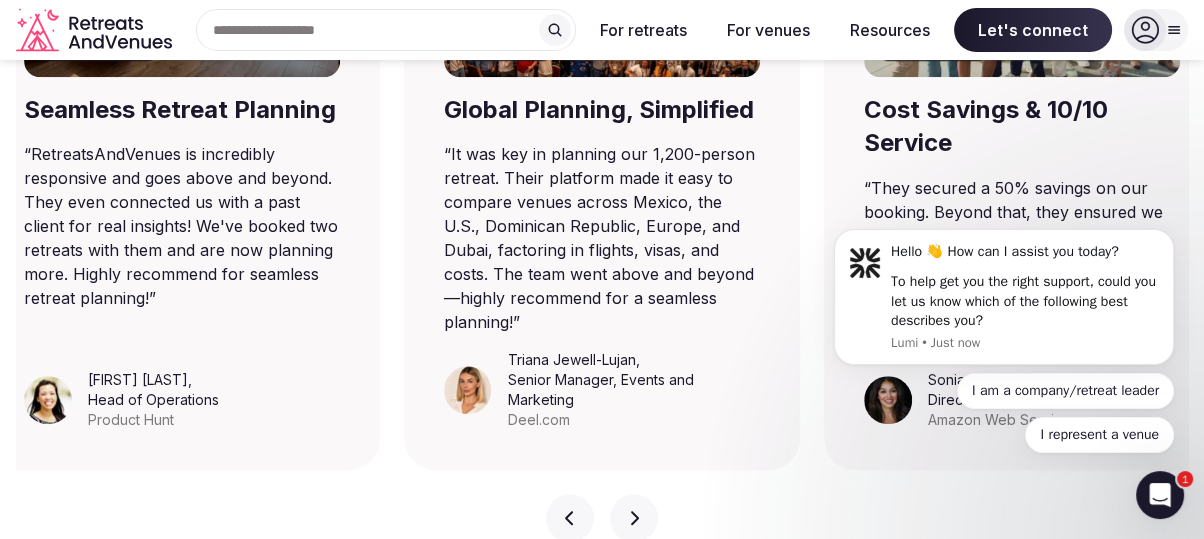 scroll, scrollTop: 0, scrollLeft: 0, axis: both 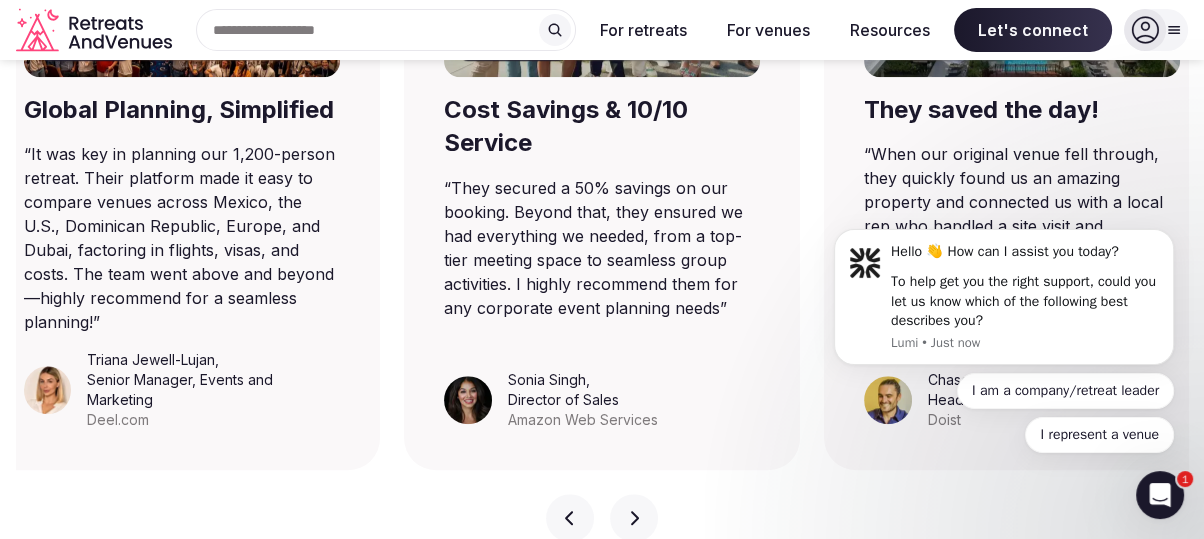 click 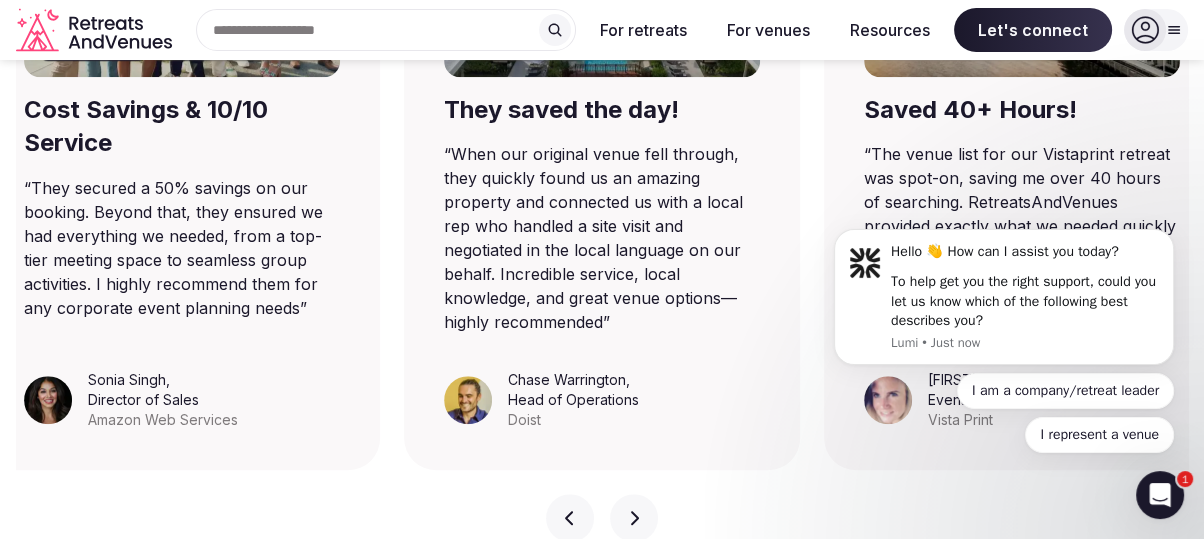 click 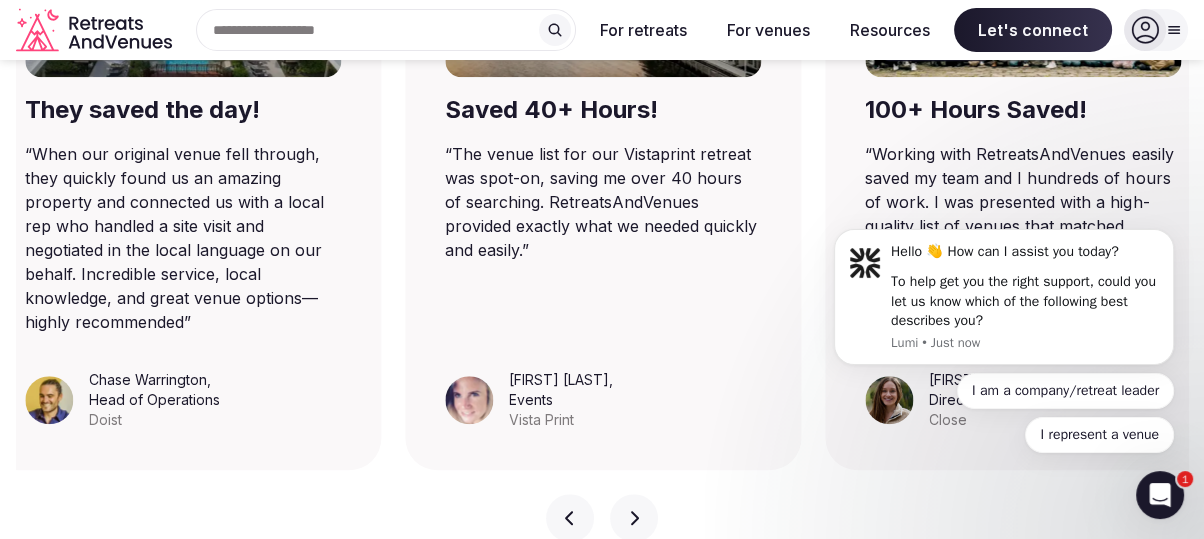 click 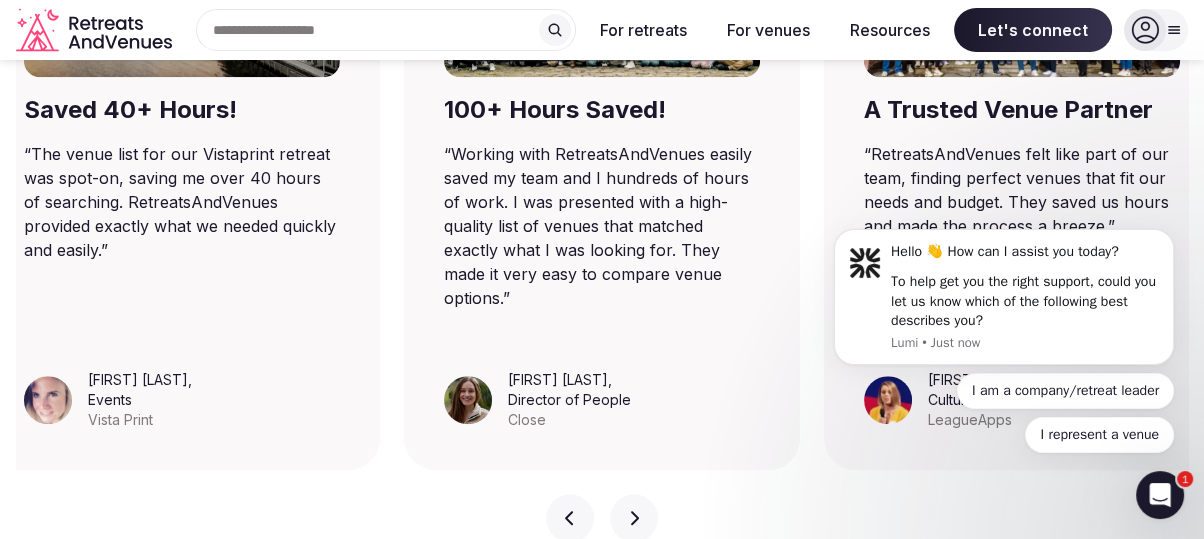 click 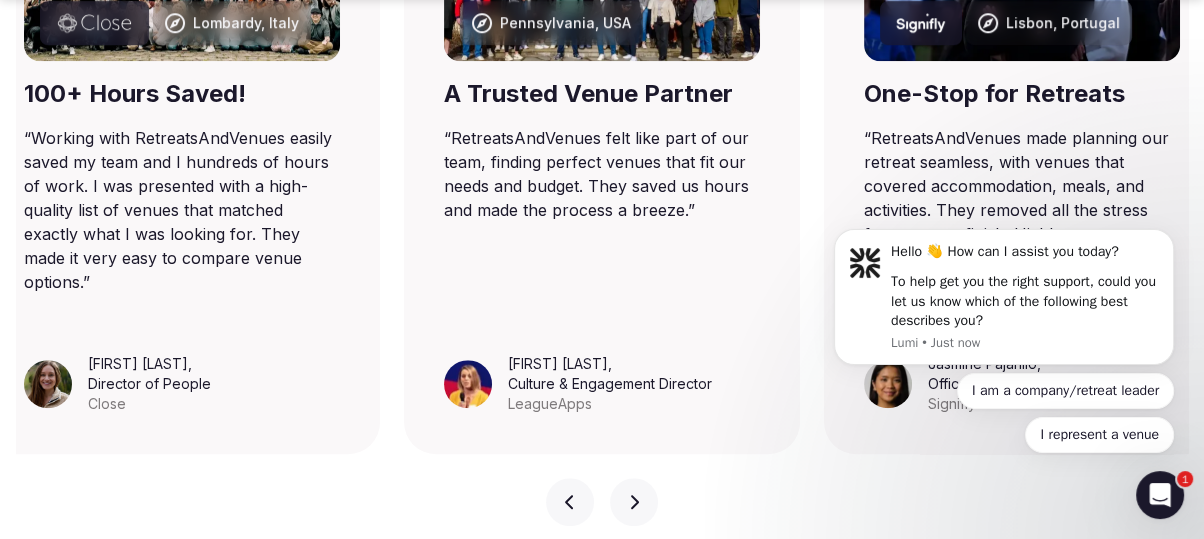 scroll, scrollTop: 1596, scrollLeft: 0, axis: vertical 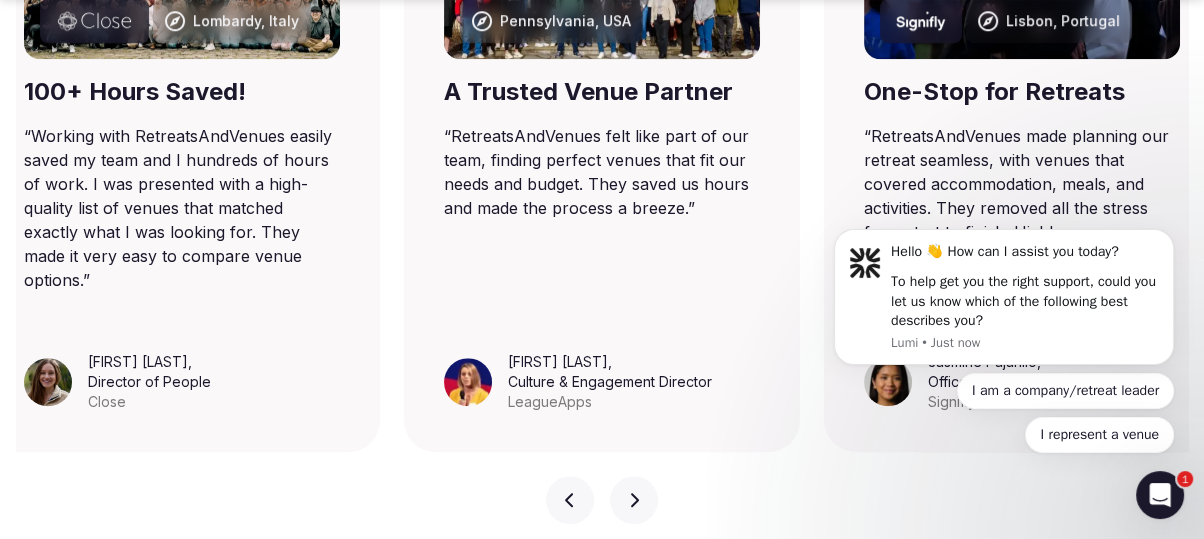 click on "Reach out the way you prefer" at bounding box center [602, 481] 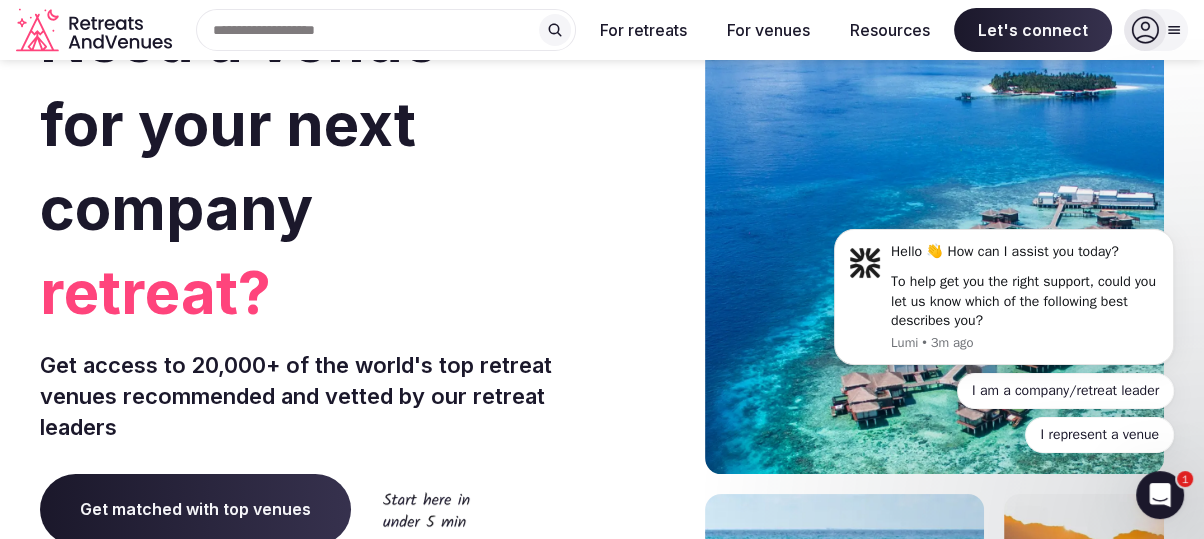 scroll, scrollTop: 101, scrollLeft: 0, axis: vertical 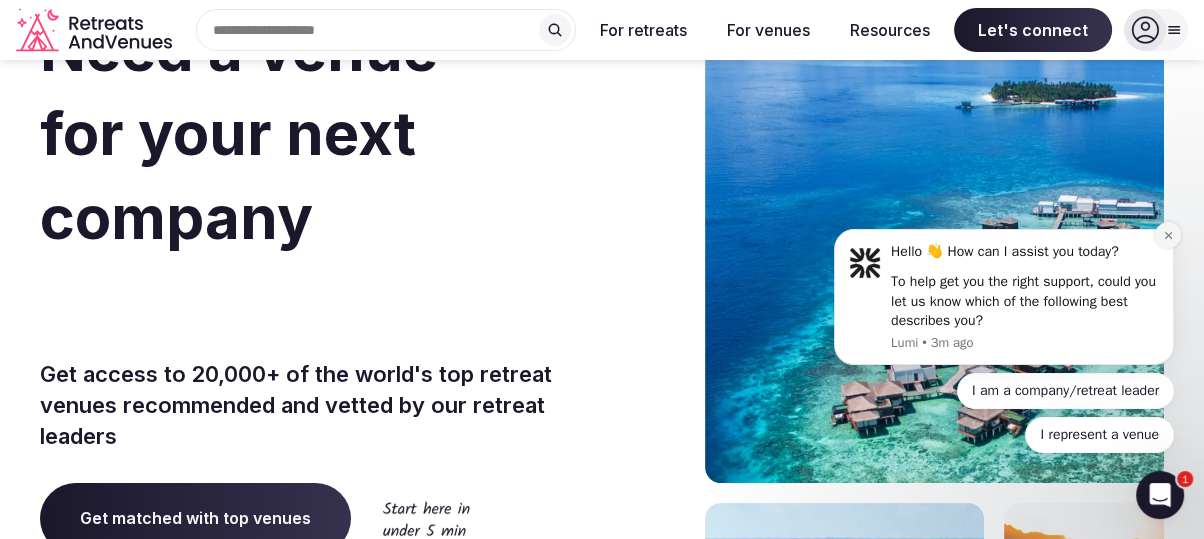 click 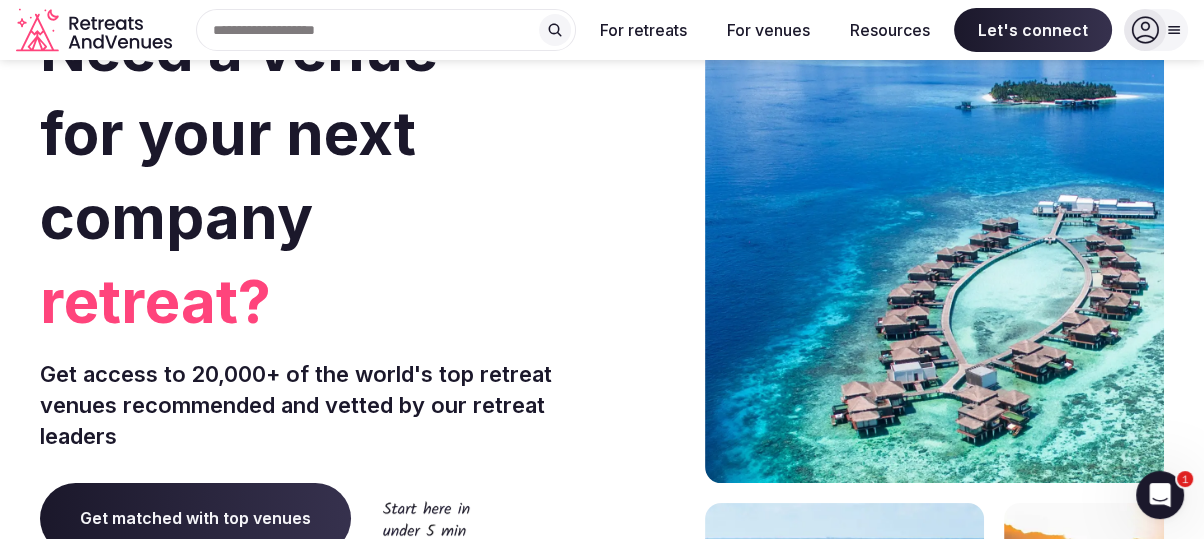 click 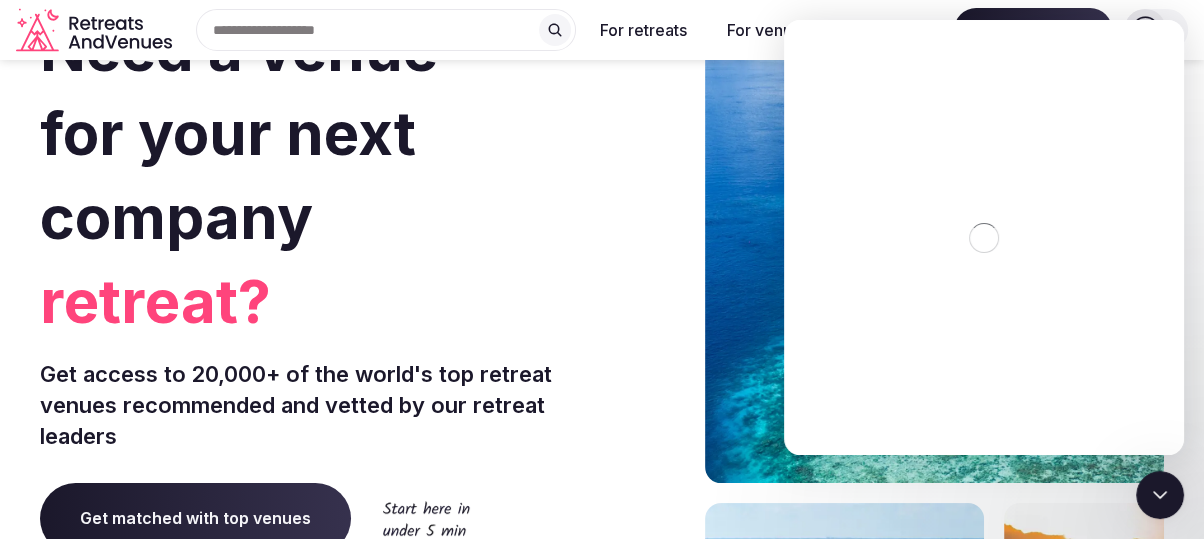 scroll, scrollTop: 0, scrollLeft: 0, axis: both 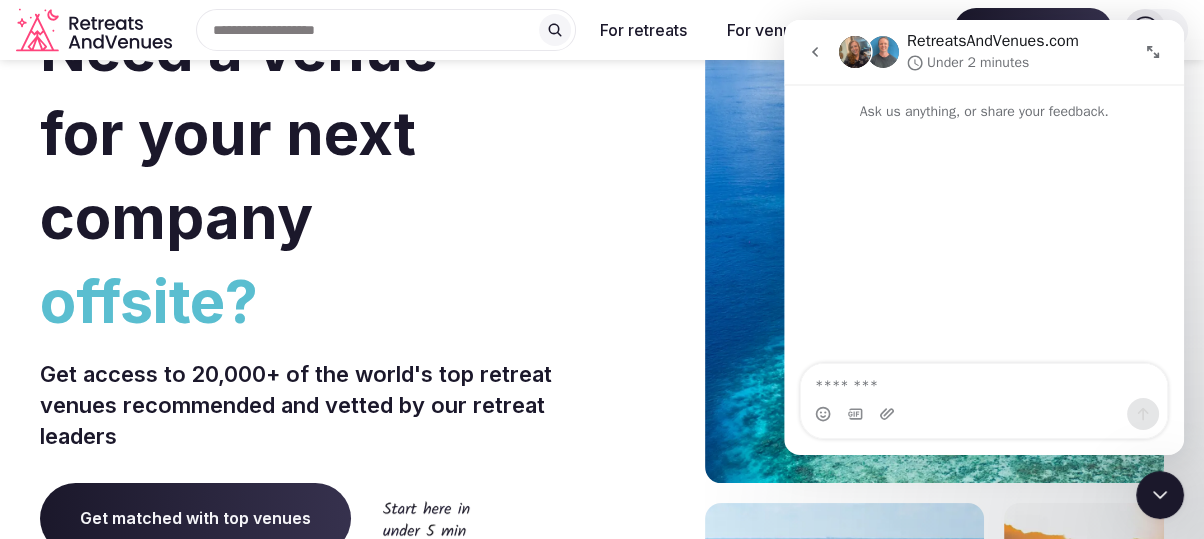 click 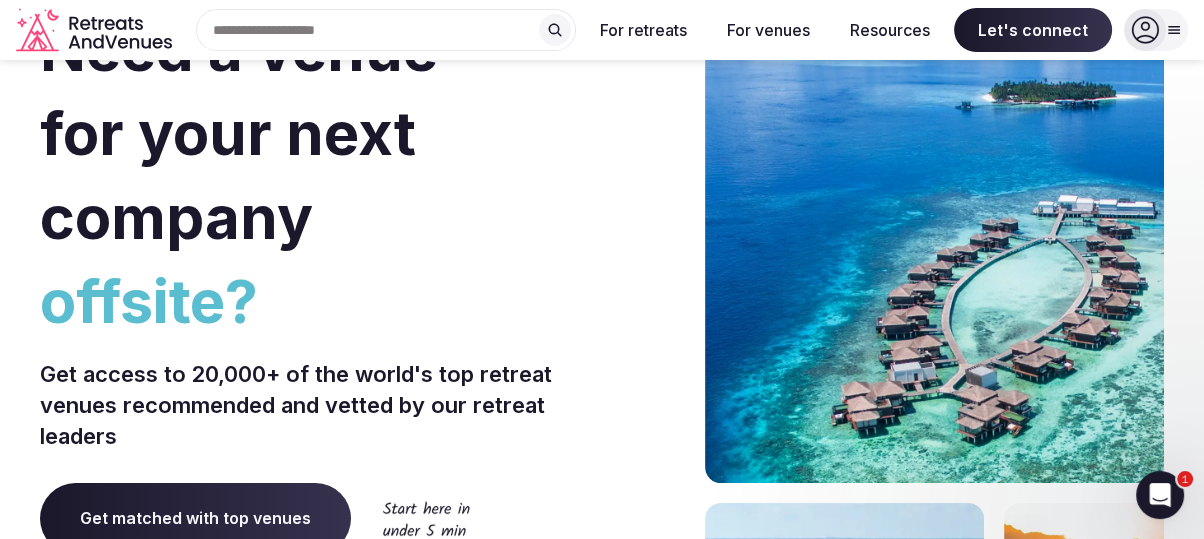 scroll, scrollTop: 0, scrollLeft: 0, axis: both 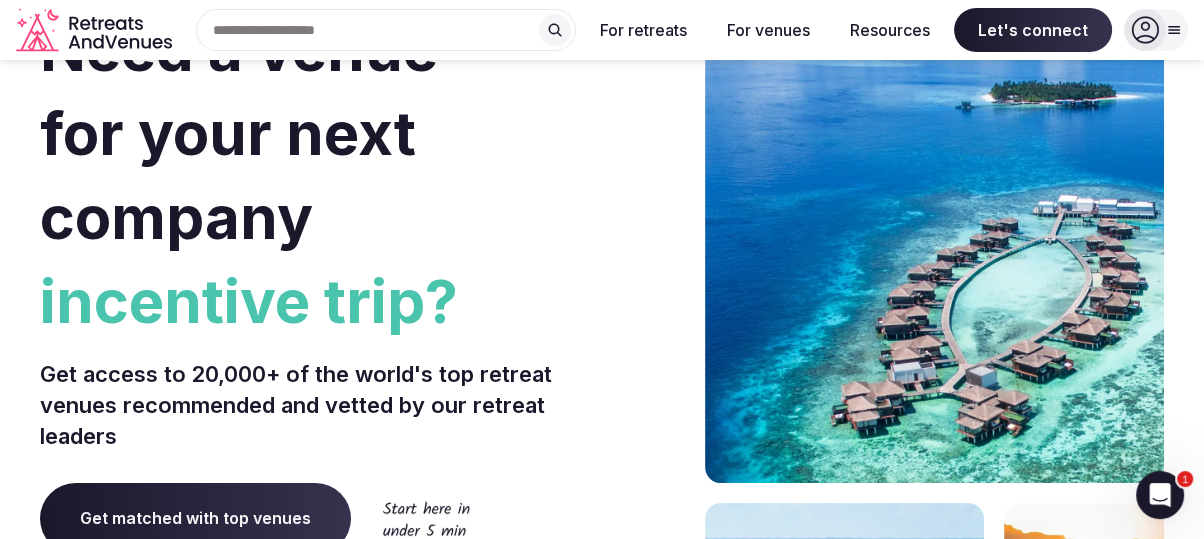 click at bounding box center [1145, 30] 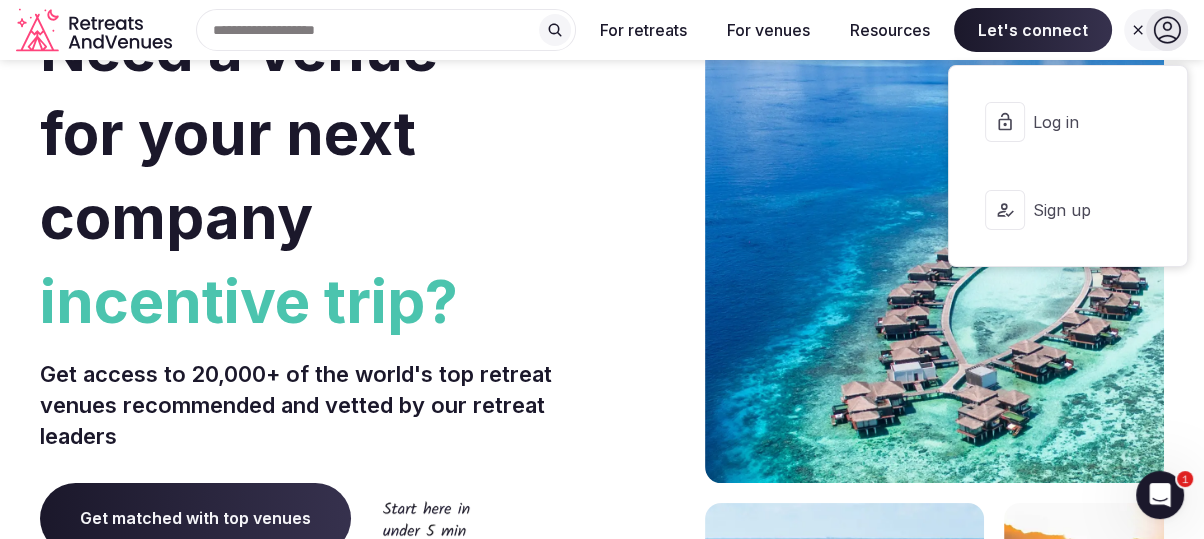 click 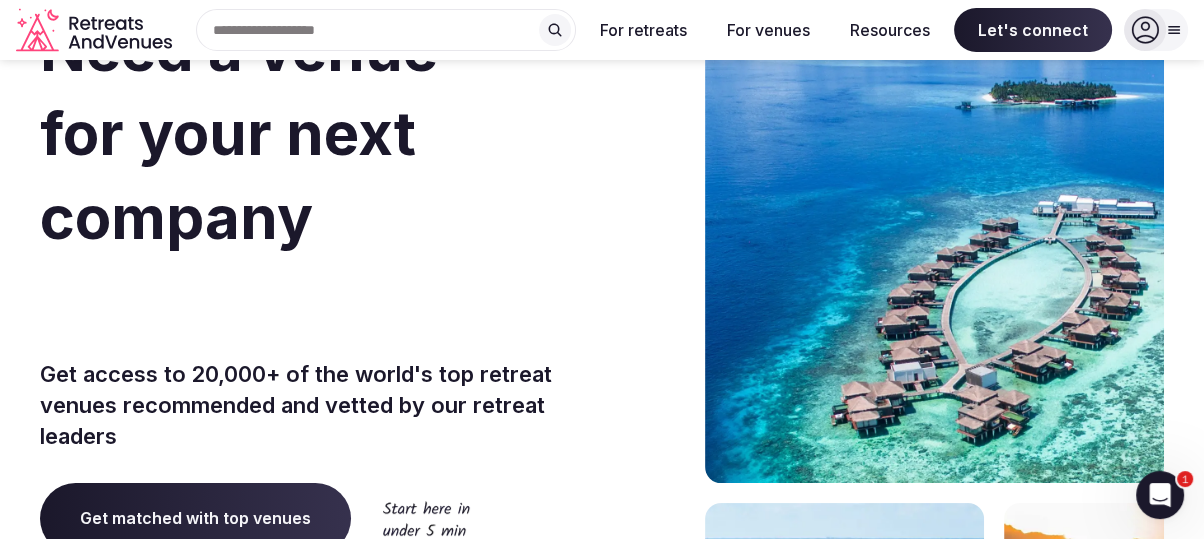click at bounding box center (1145, 30) 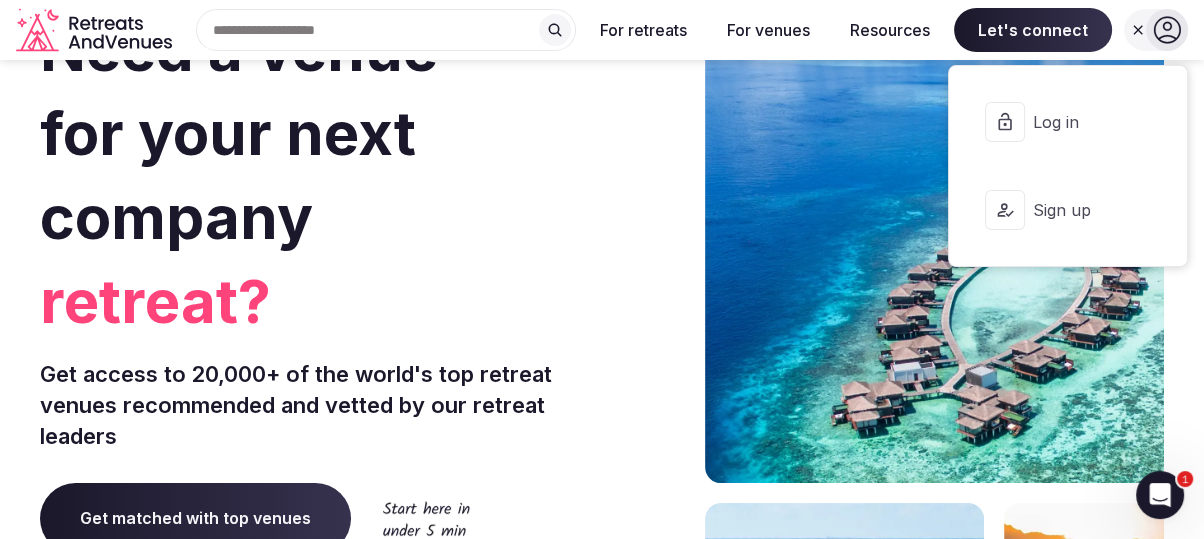 click on "Log in" at bounding box center [1081, 122] 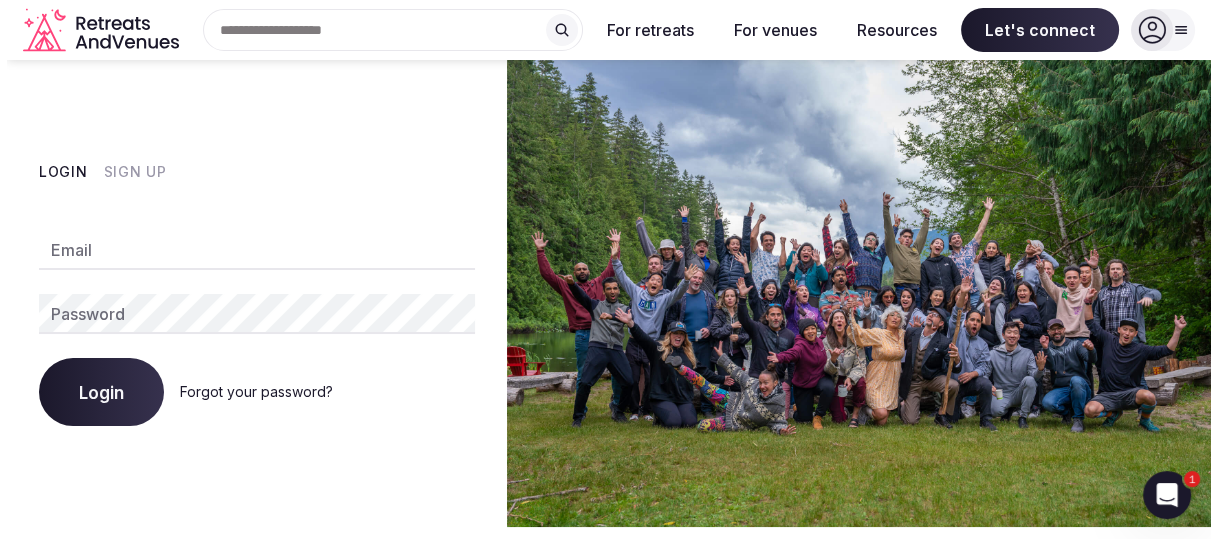 scroll, scrollTop: 0, scrollLeft: 0, axis: both 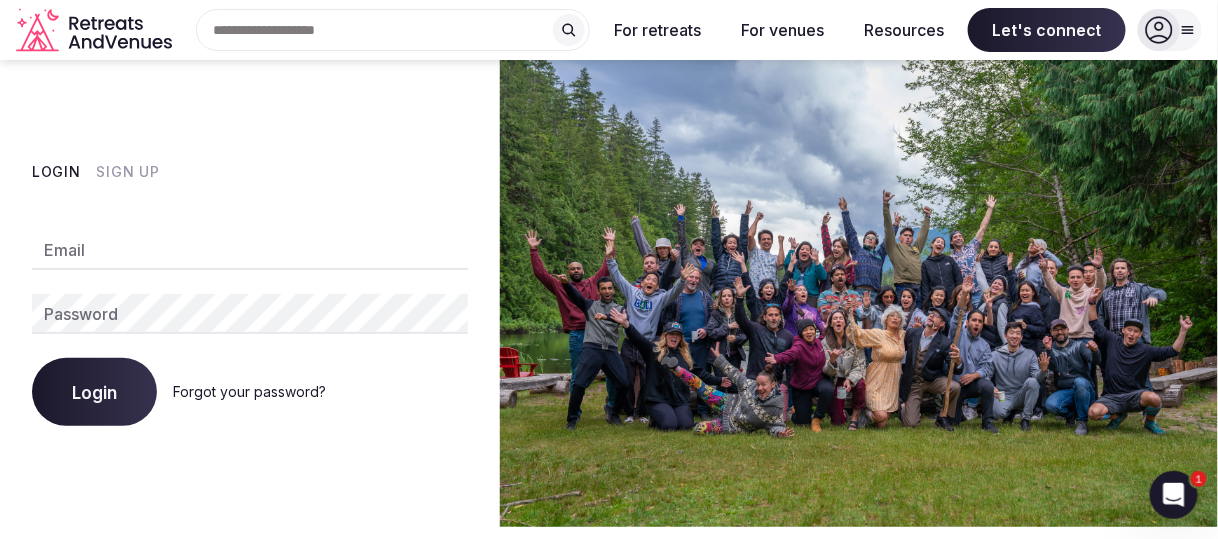 type on "**********" 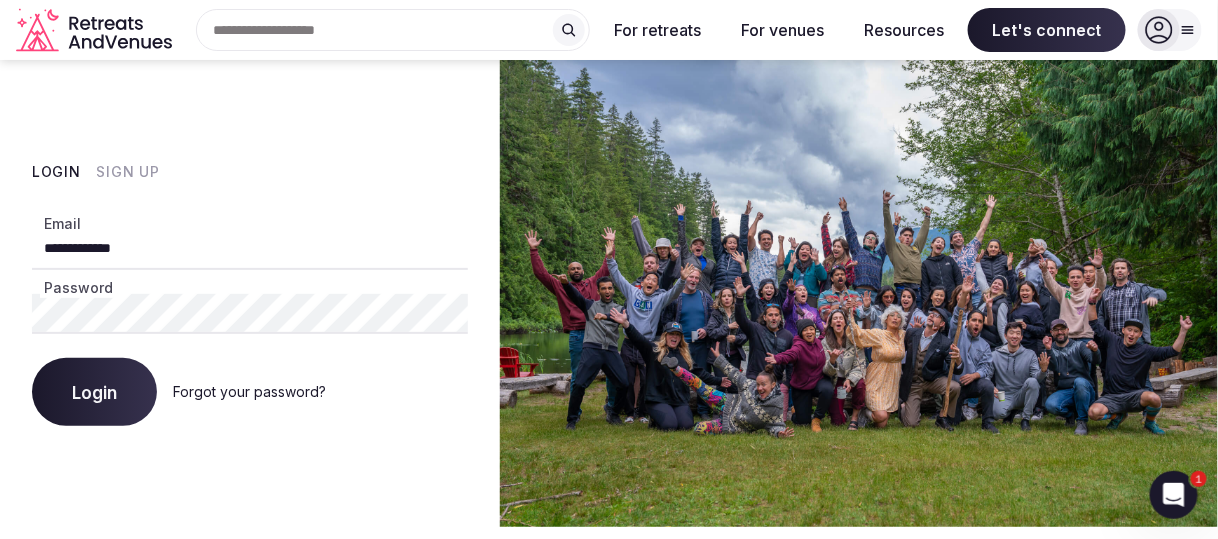 click on "Login" at bounding box center [94, 392] 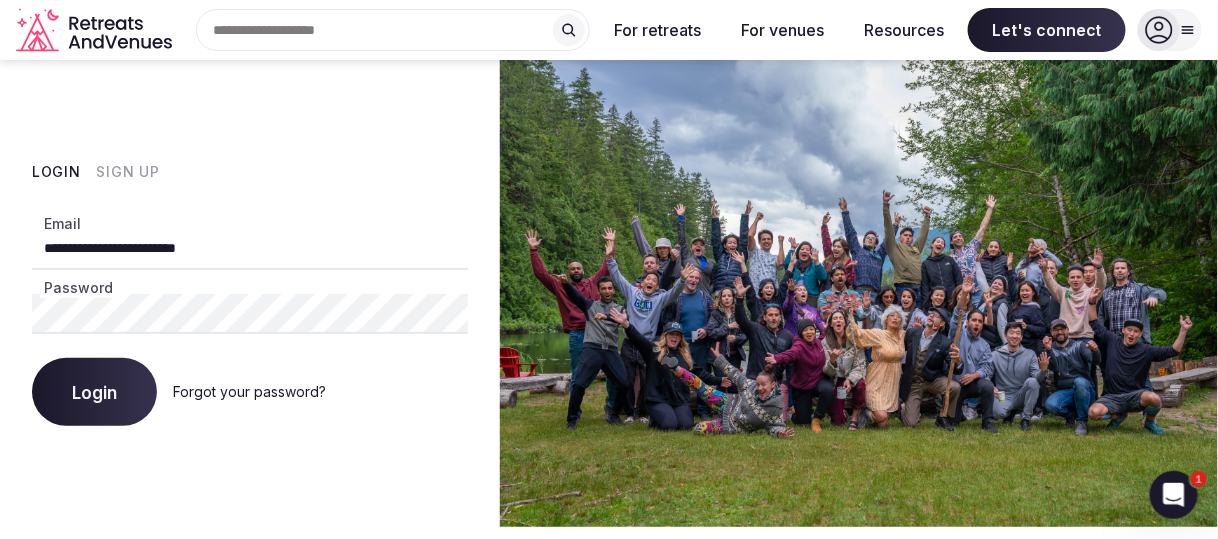 click on "Login" at bounding box center [94, 392] 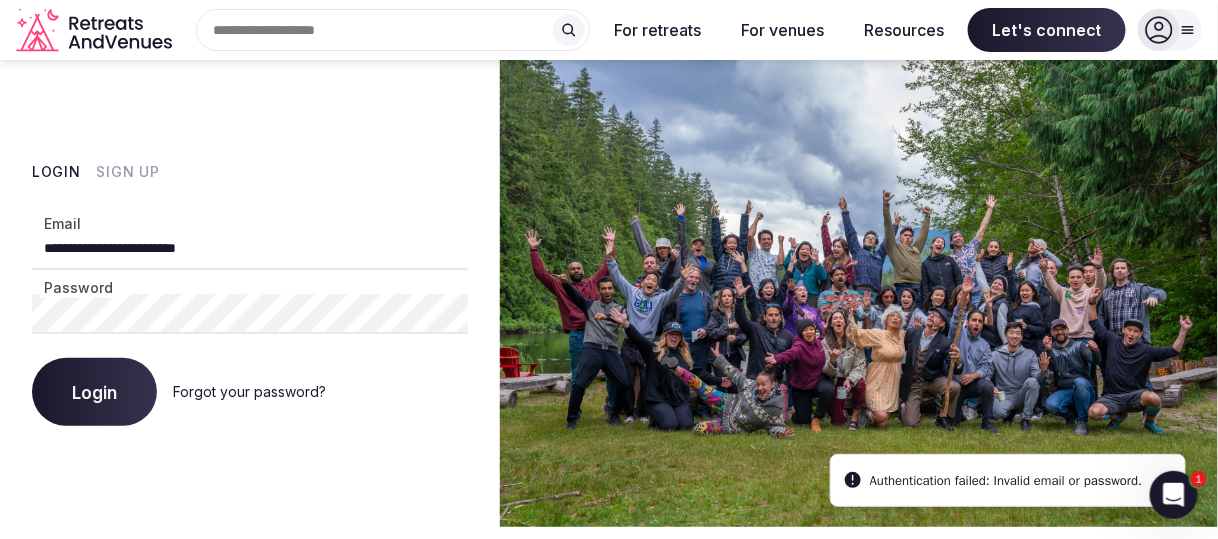 click on "**********" at bounding box center [250, 250] 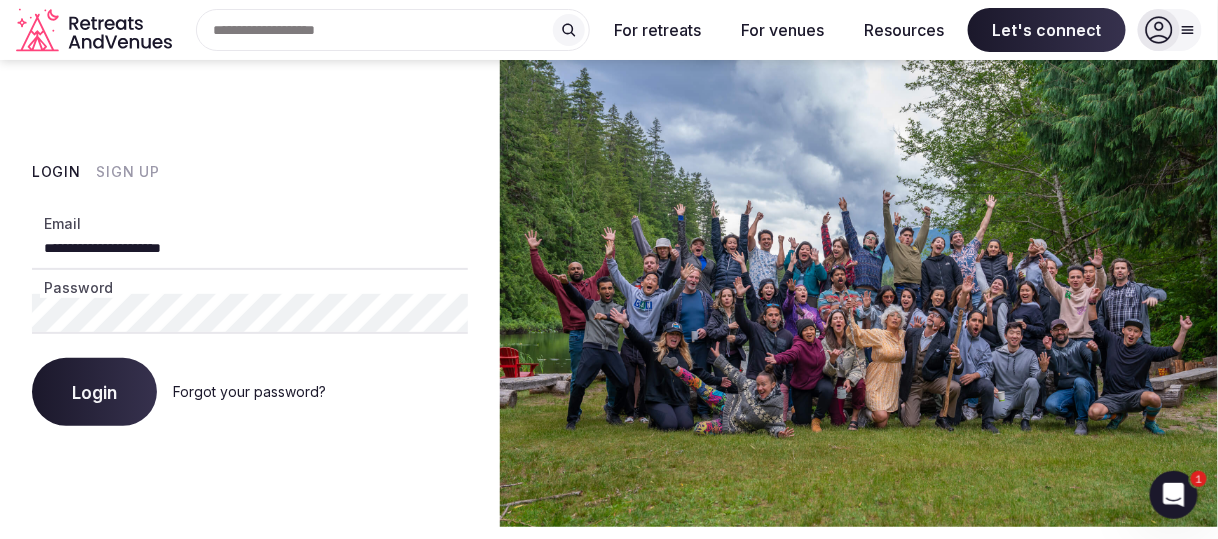 type on "**********" 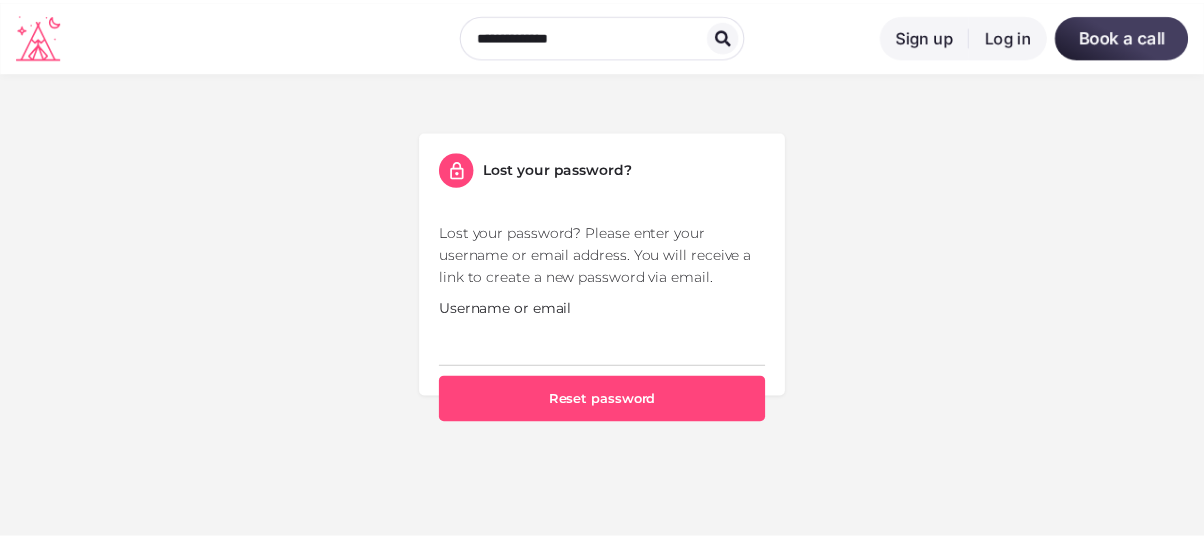 scroll, scrollTop: 0, scrollLeft: 0, axis: both 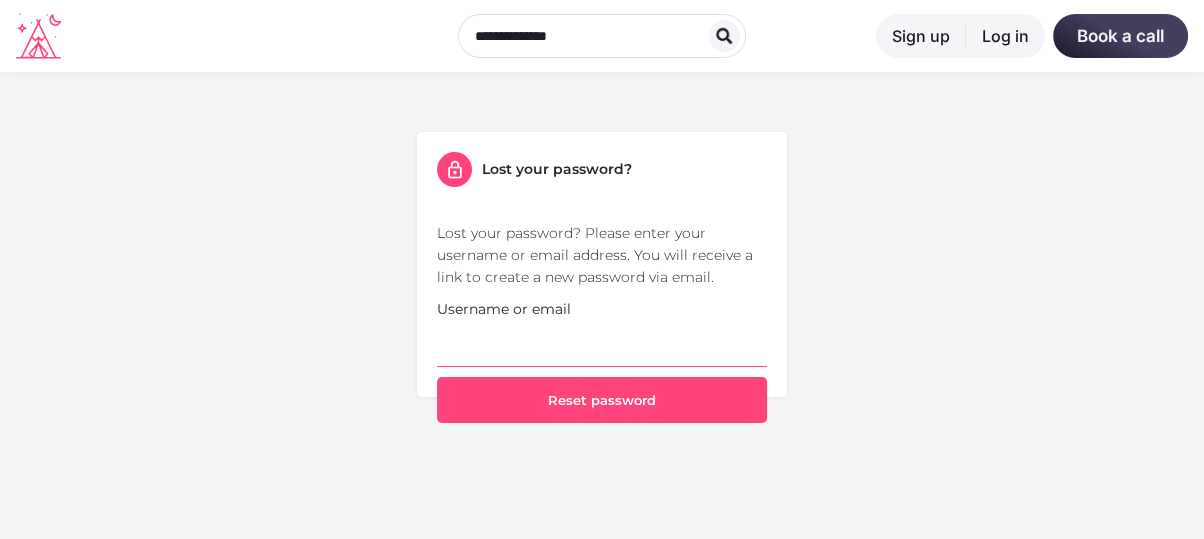click on "Username or email" at bounding box center [602, 343] 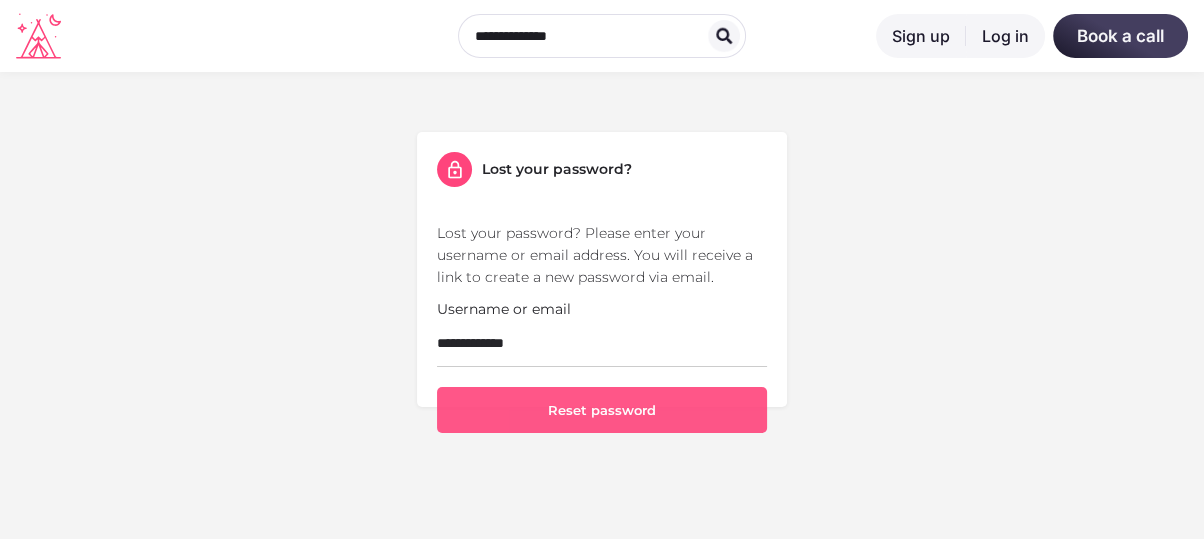 click on "Reset password" at bounding box center (602, 410) 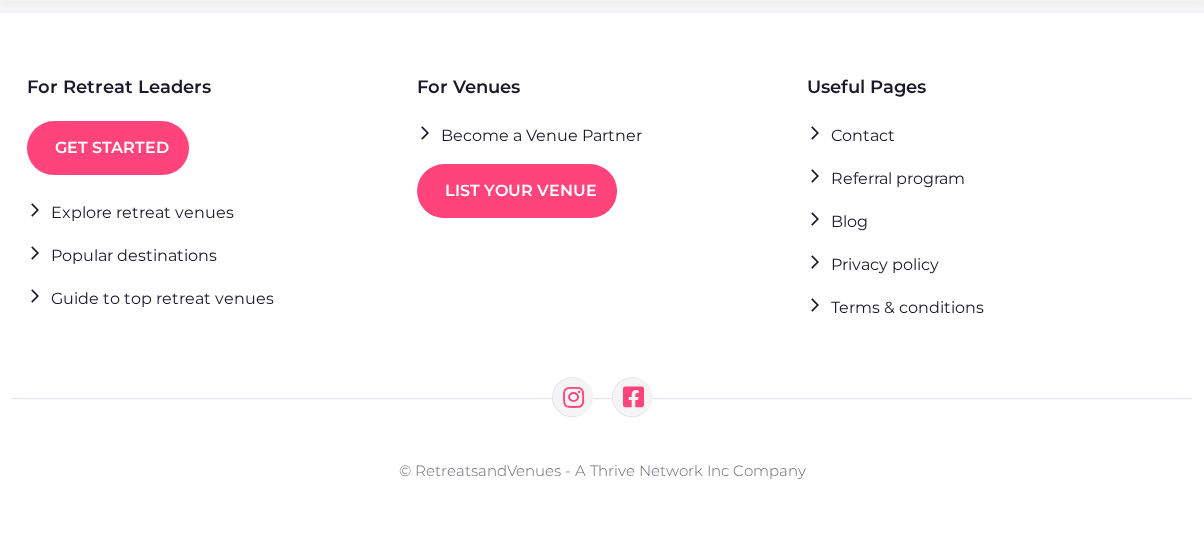 scroll, scrollTop: 0, scrollLeft: 0, axis: both 